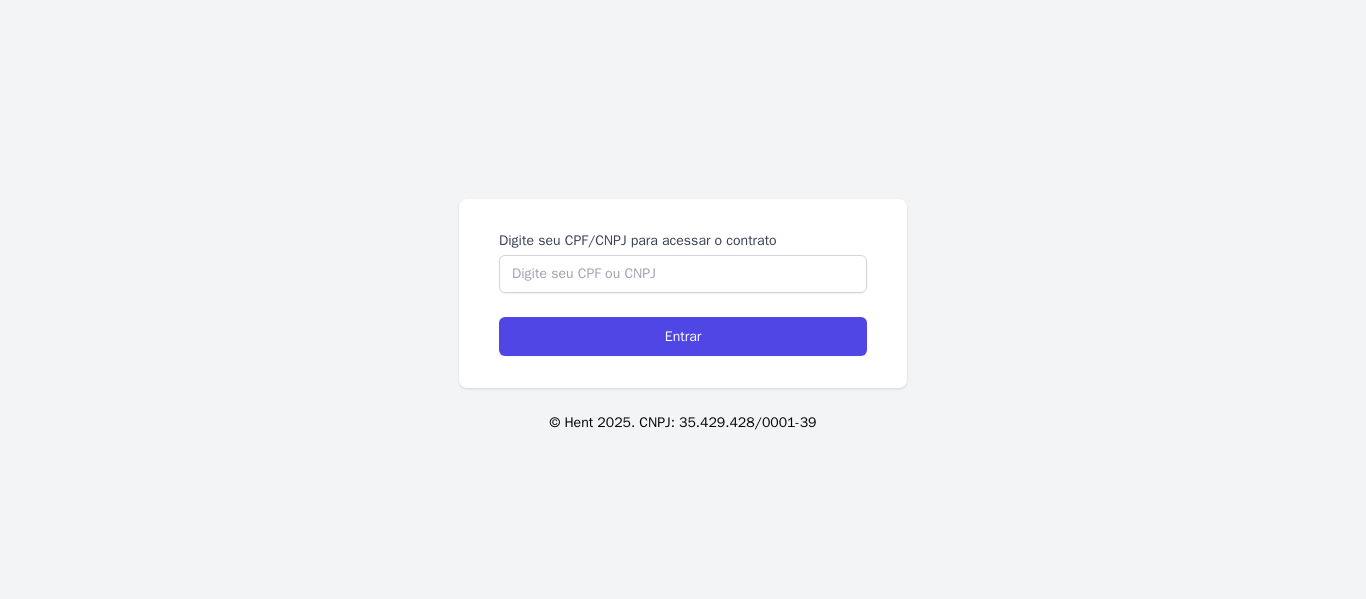 scroll, scrollTop: 0, scrollLeft: 0, axis: both 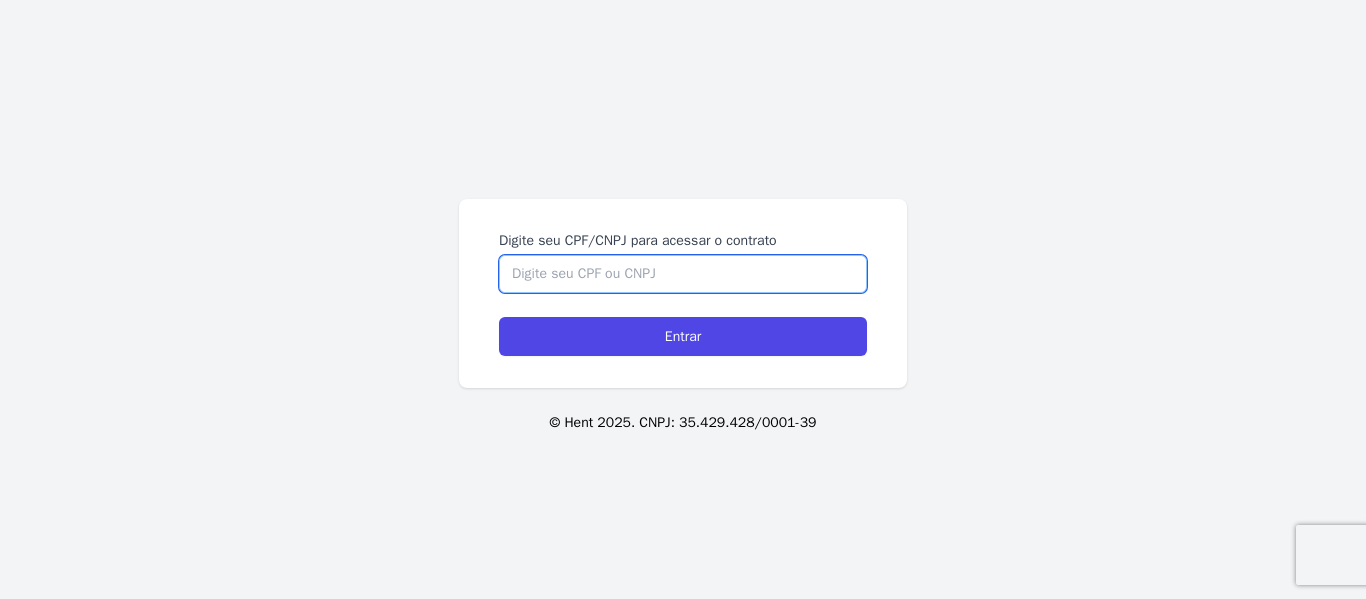 click on "Digite seu CPF/CNPJ para acessar o contrato" at bounding box center (683, 274) 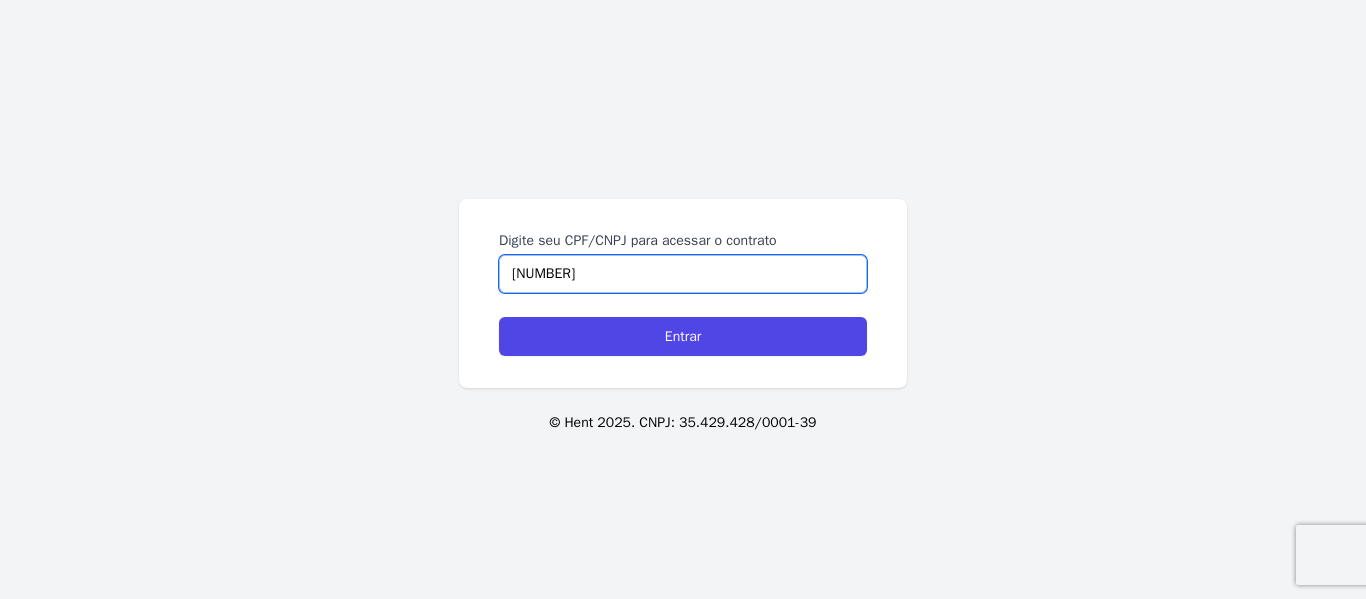 type on "[PHONE]" 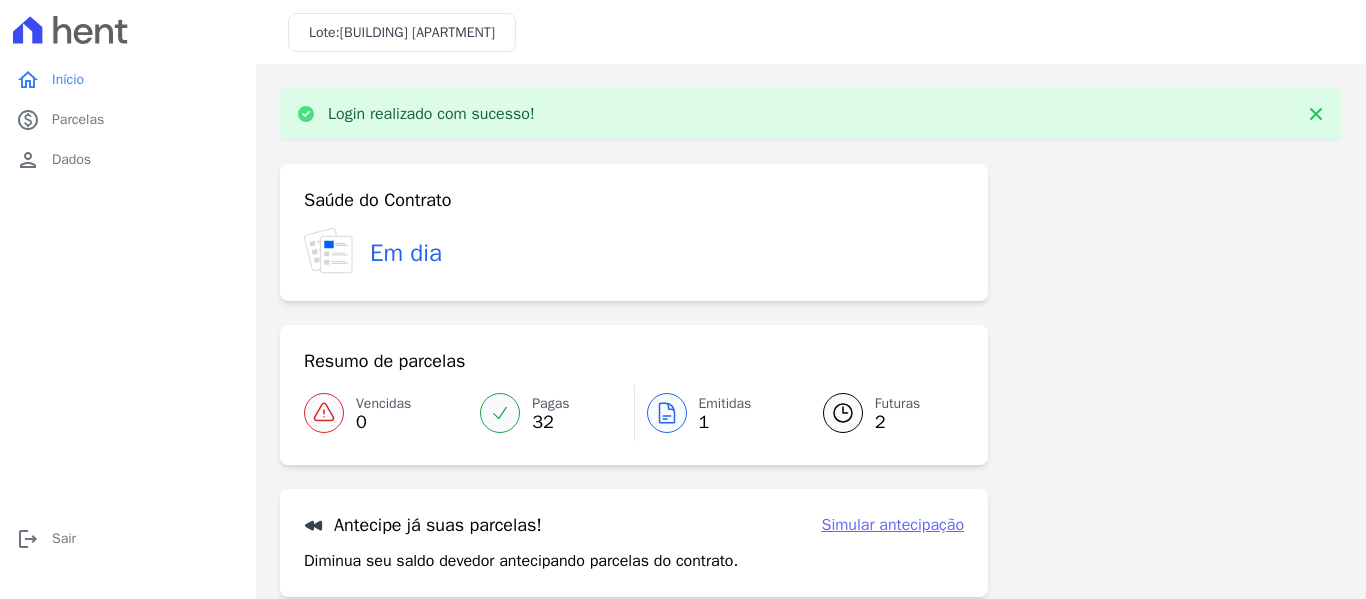 scroll, scrollTop: 0, scrollLeft: 0, axis: both 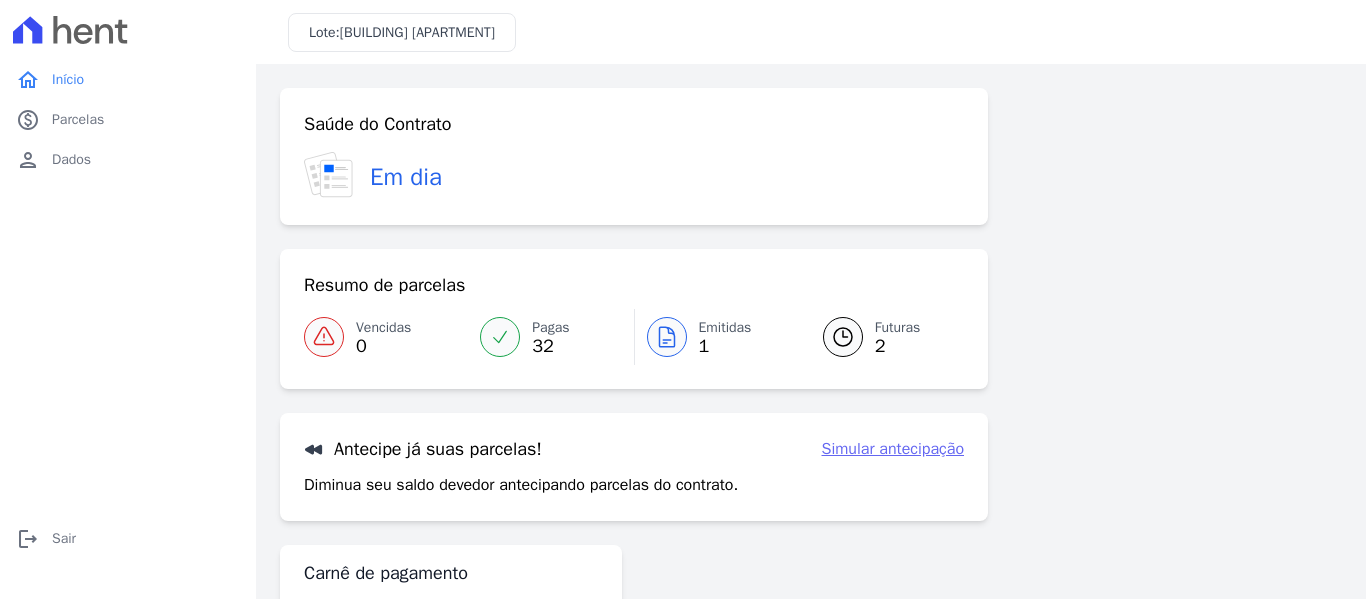 click on "Saúde do Contrato
Em dia
Resumo de parcelas
Vencidas
0
Pagas
32
Emitidas
1
Futuras
2
Antecipe já suas parcelas!
Simular antecipação
Diminua seu saldo devedor antecipando parcelas do contrato.
Simular antecipação" at bounding box center [634, 304] 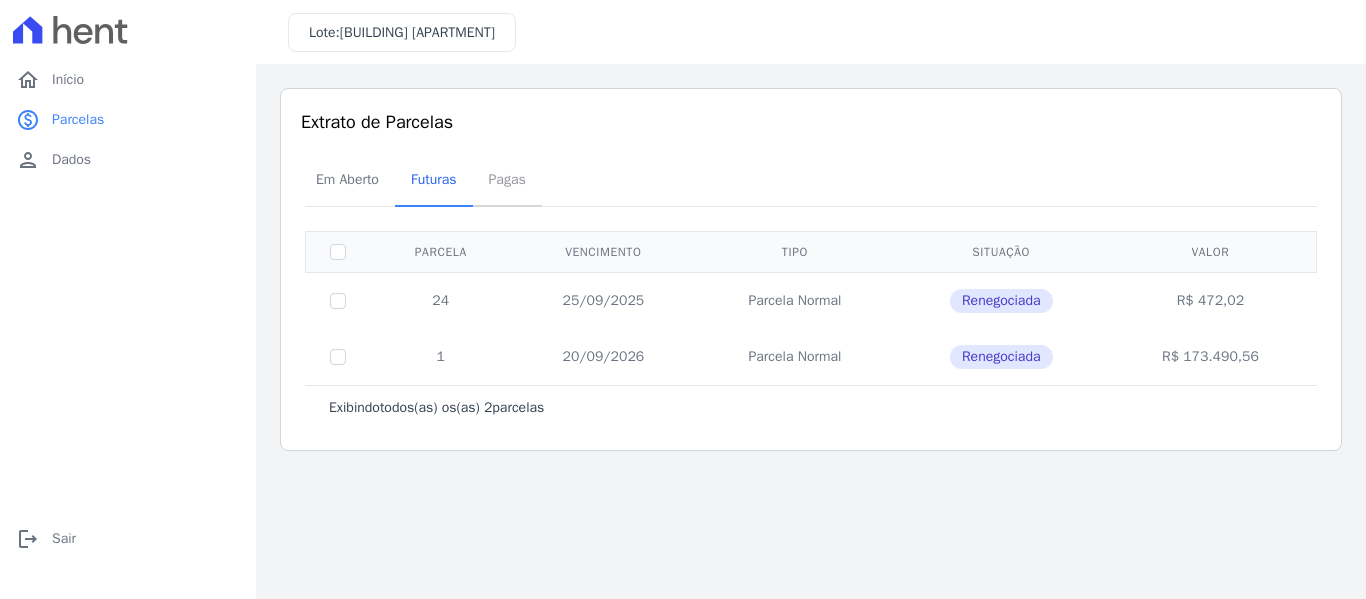 click on "Pagas" at bounding box center [507, 179] 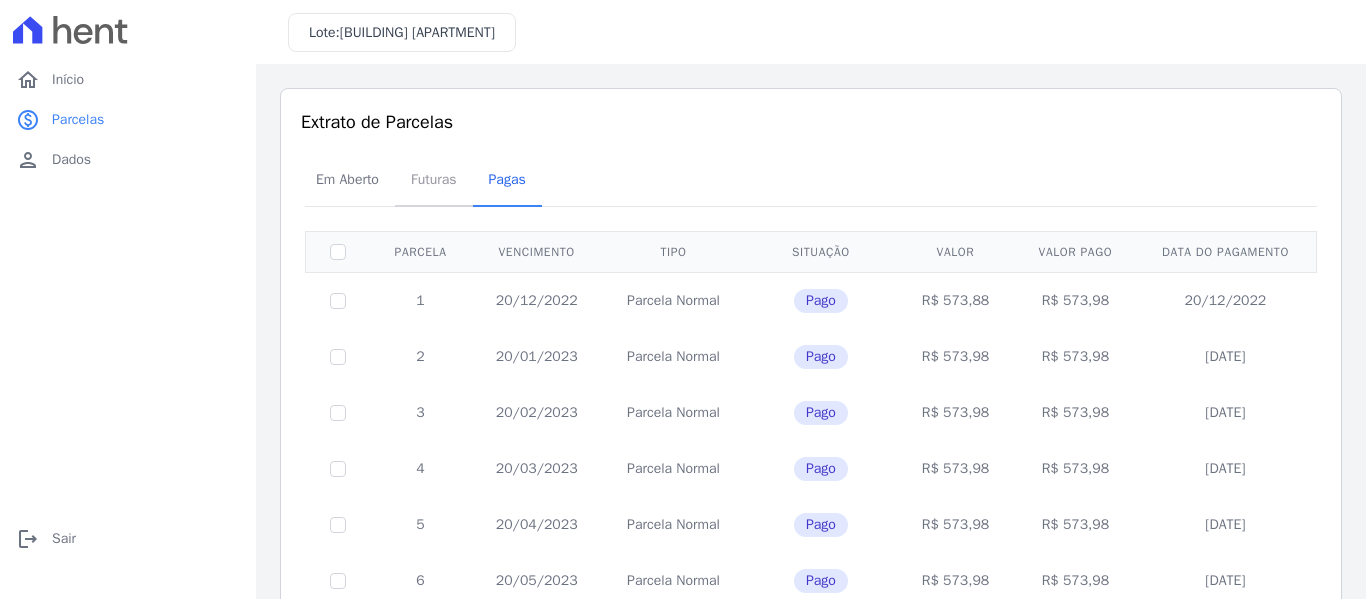 click on "Futuras" at bounding box center [434, 179] 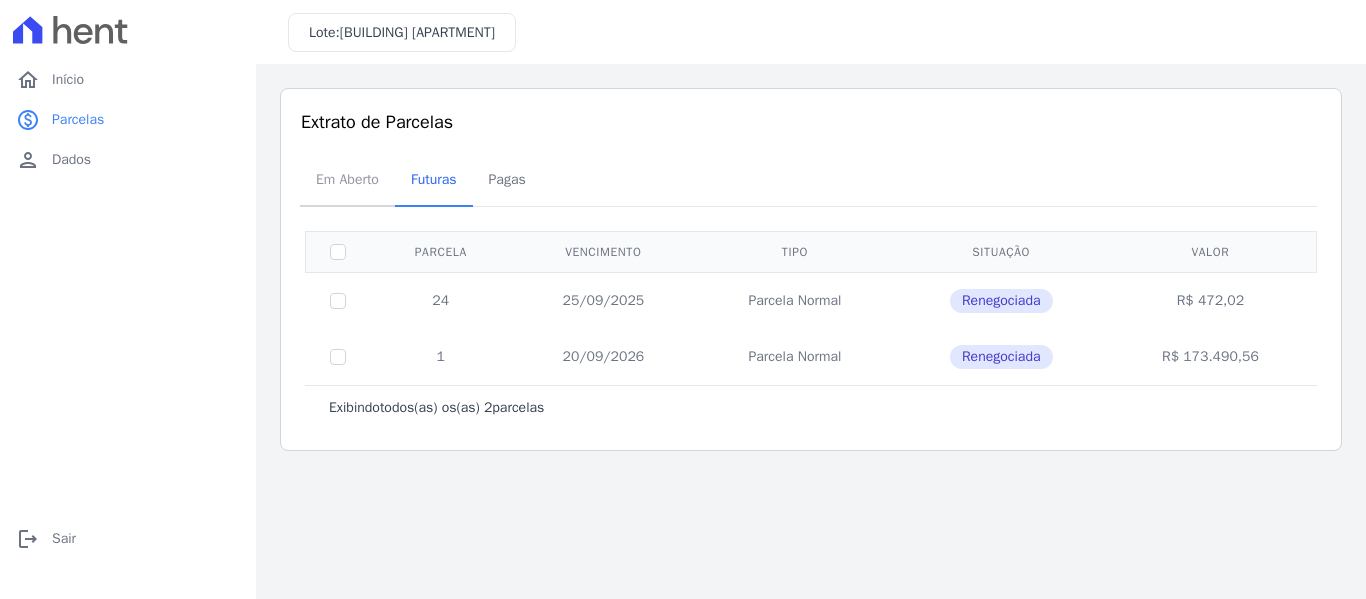 click on "Em Aberto" at bounding box center [347, 179] 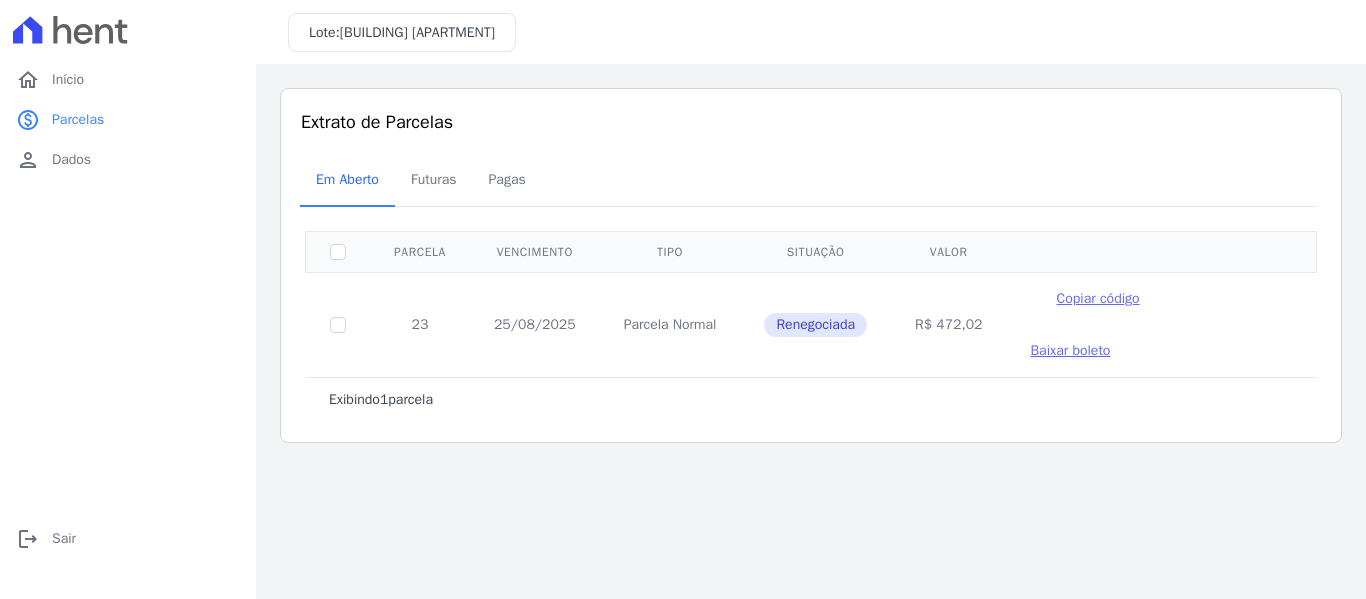 click on "Em Aberto
Futuras
Pagas" at bounding box center [811, 180] 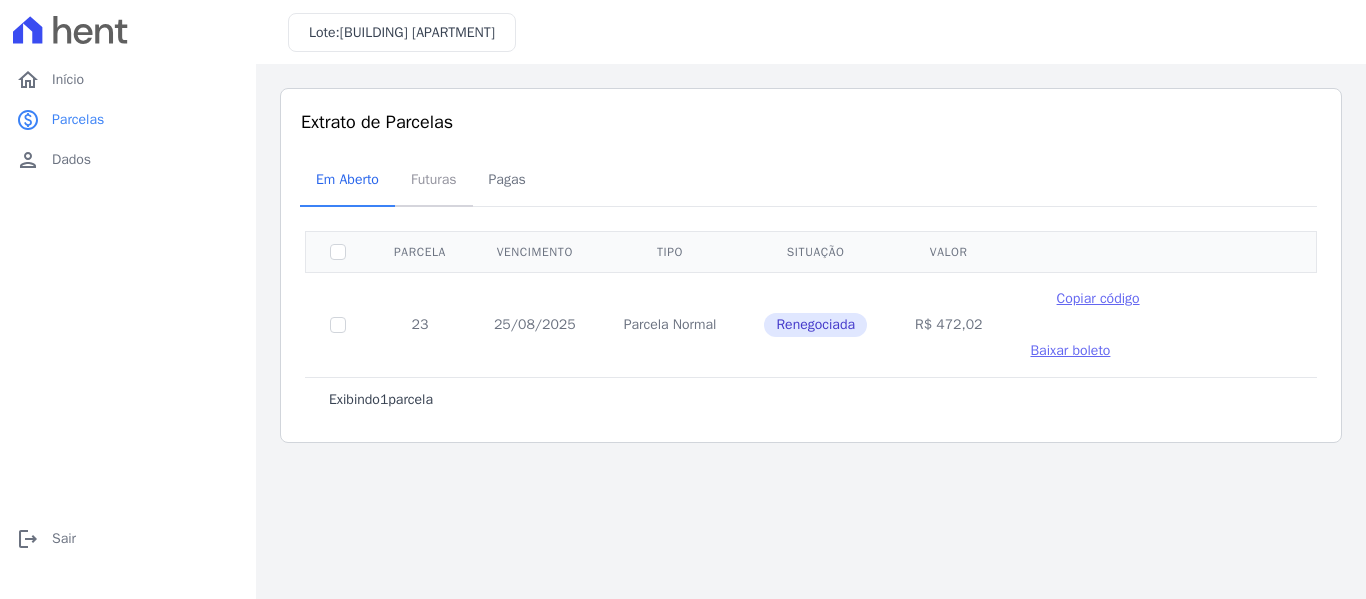 click on "Futuras" at bounding box center (434, 179) 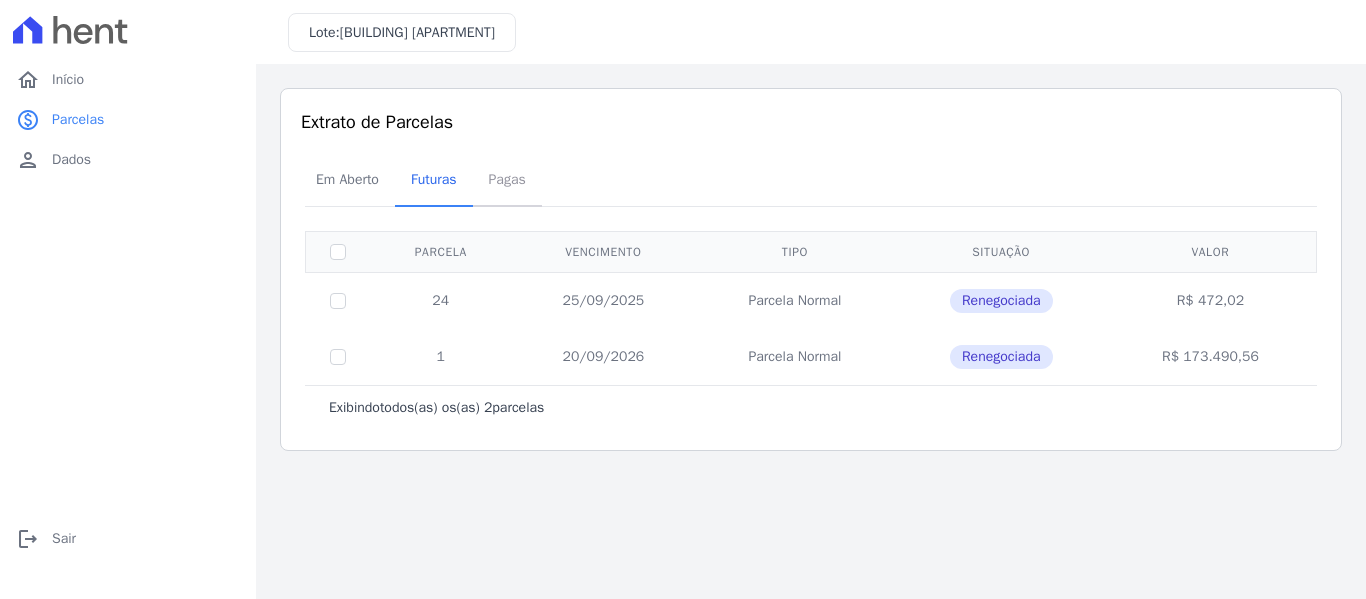 click on "Pagas" at bounding box center (507, 179) 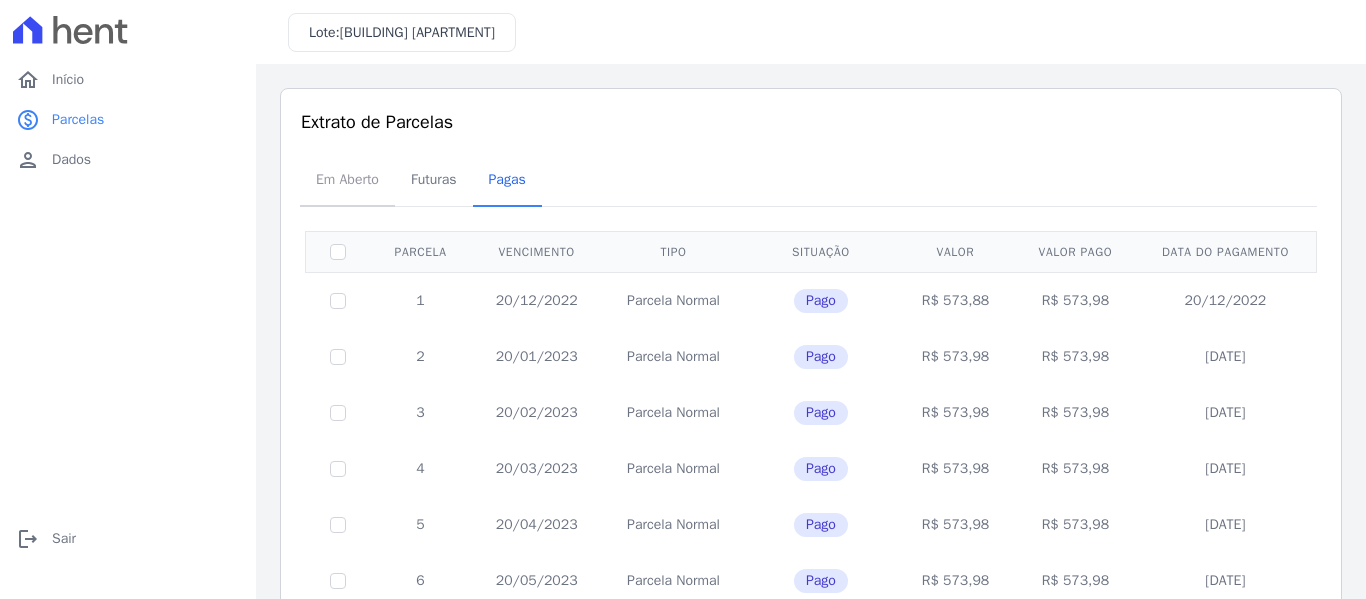 click on "Em Aberto" at bounding box center (347, 179) 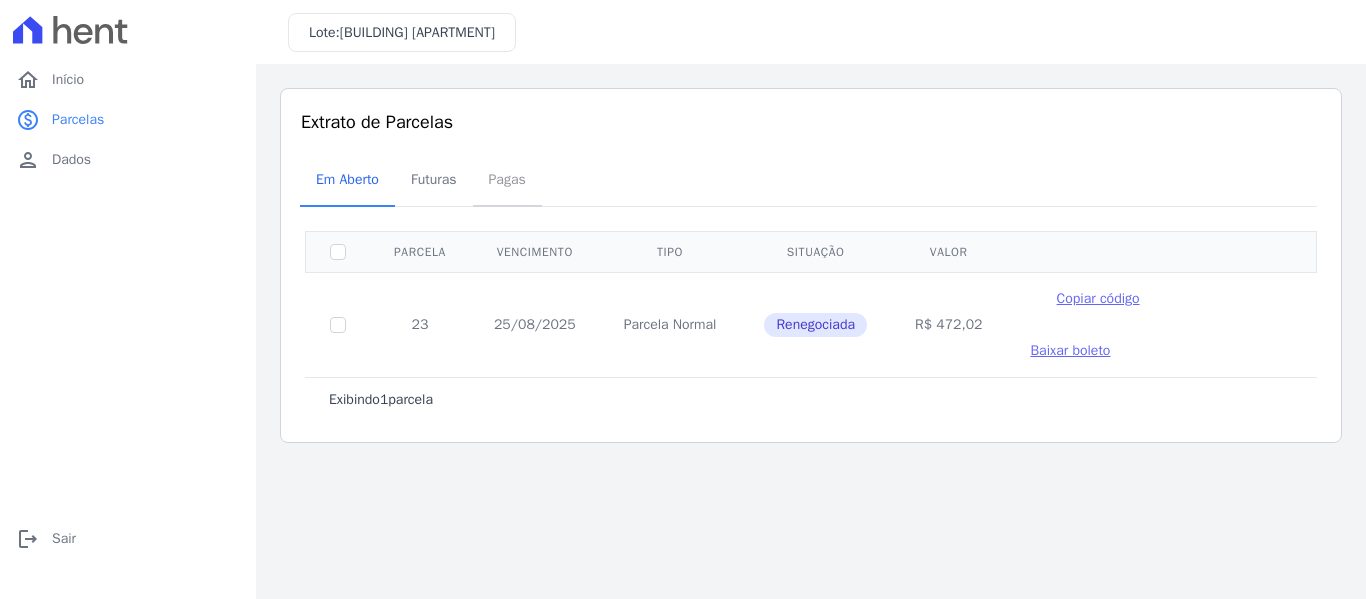 click on "Pagas" at bounding box center (507, 179) 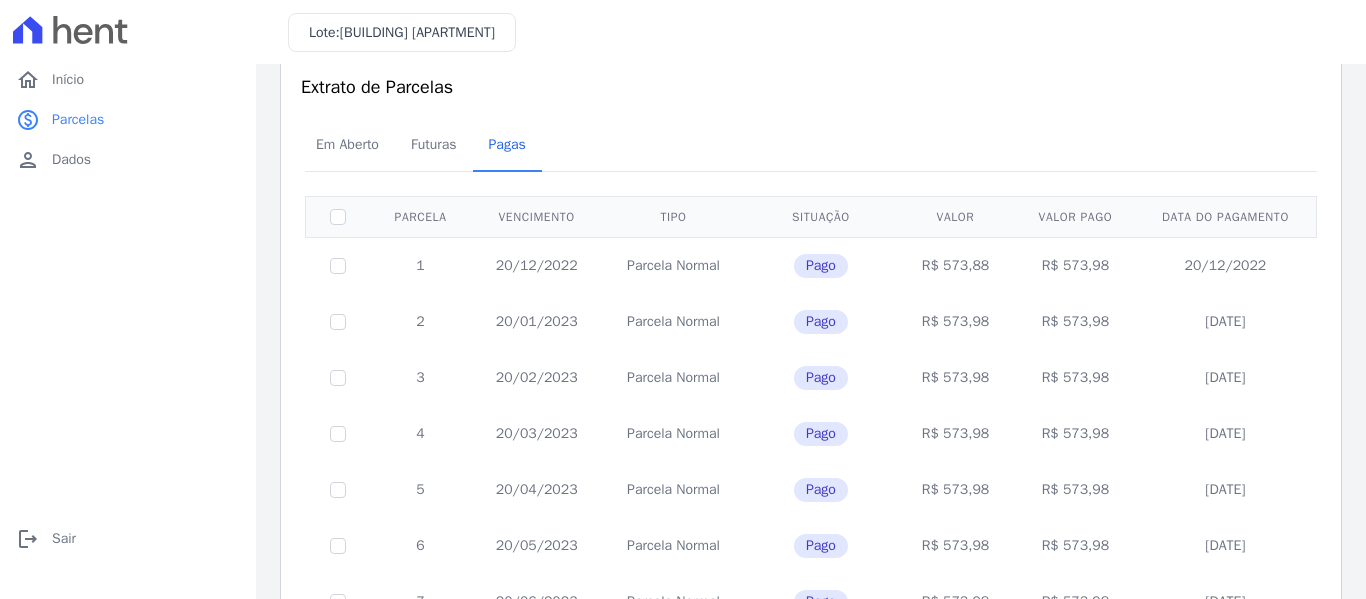 scroll, scrollTop: 0, scrollLeft: 0, axis: both 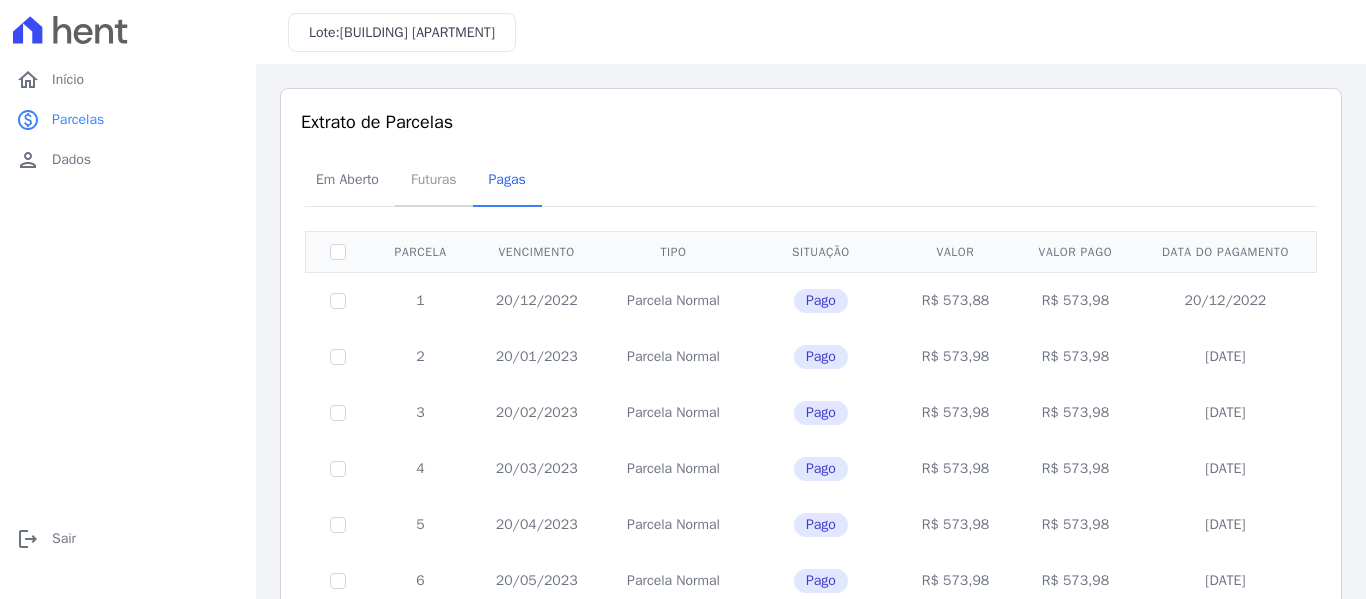 click on "Futuras" at bounding box center (434, 179) 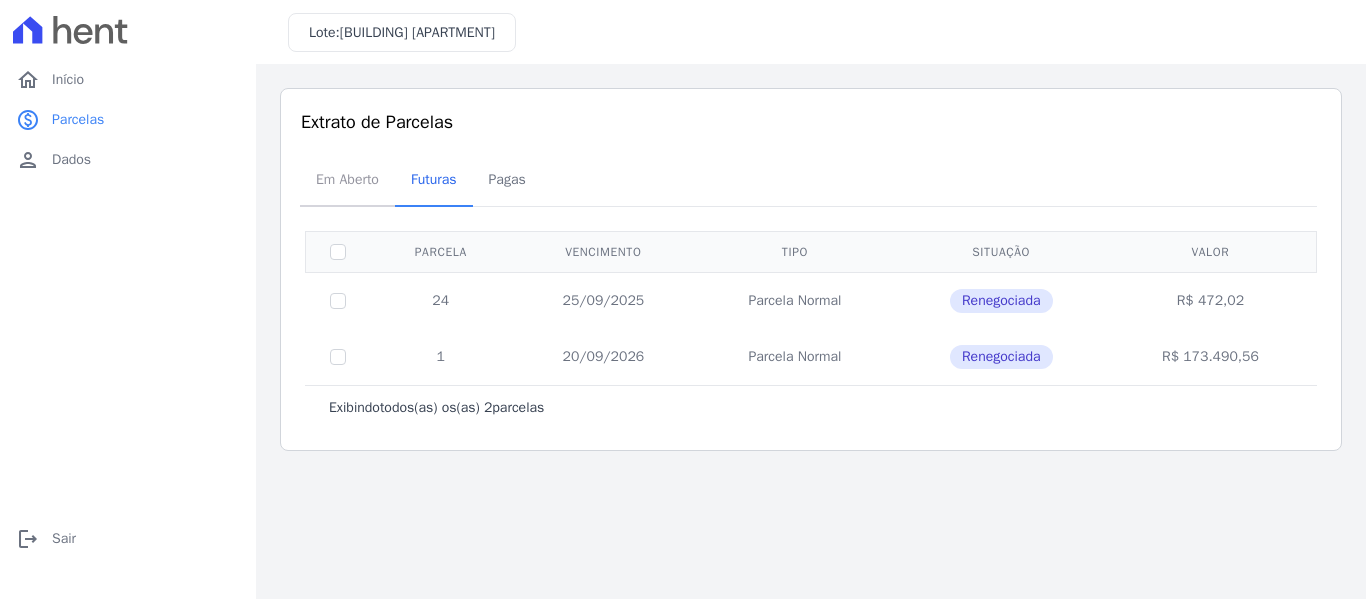 click on "Em Aberto" at bounding box center [347, 179] 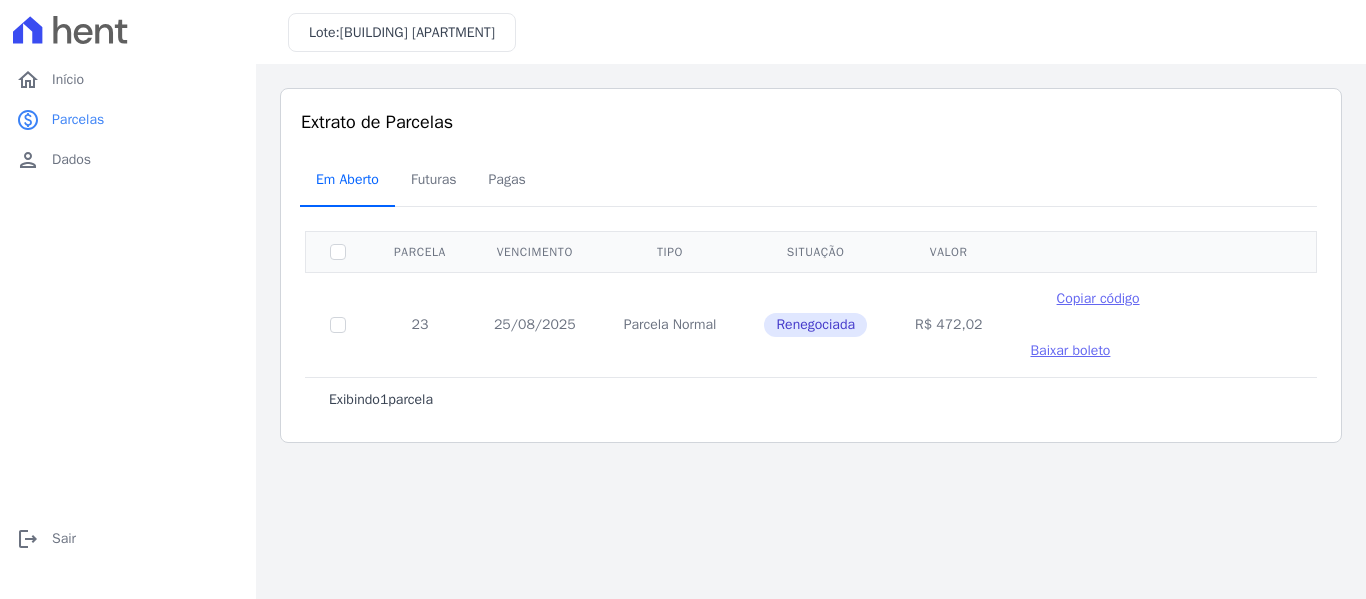 click on "Em Aberto" at bounding box center (347, 179) 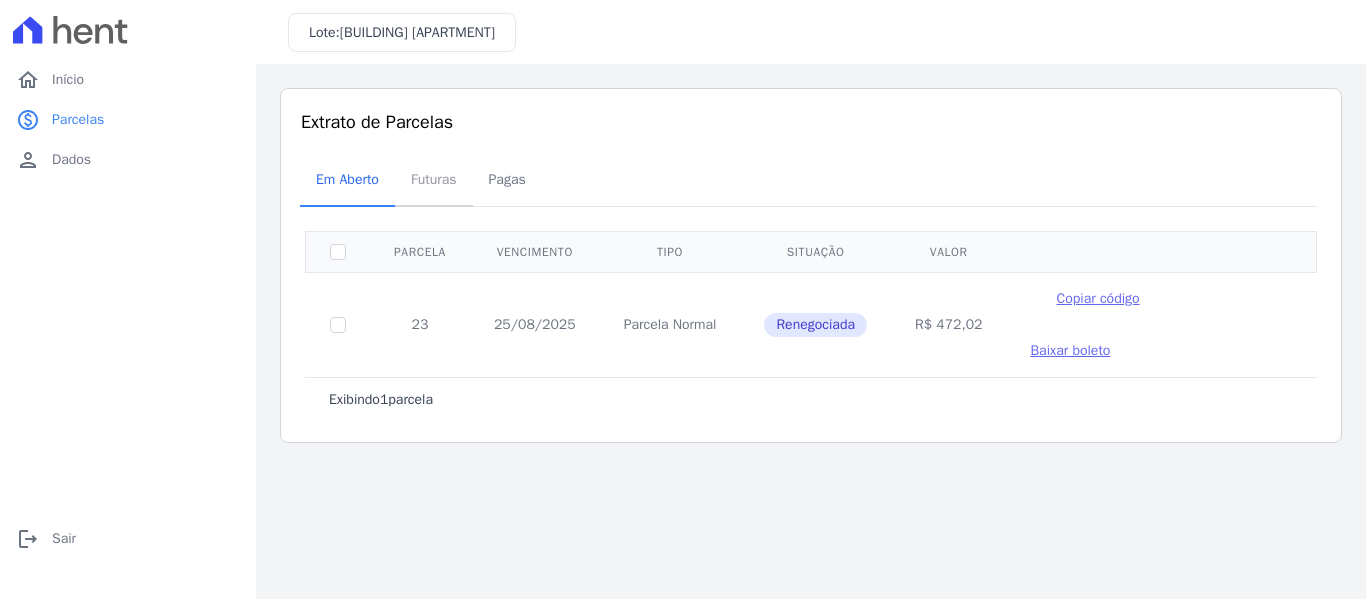 click on "Futuras" at bounding box center (434, 179) 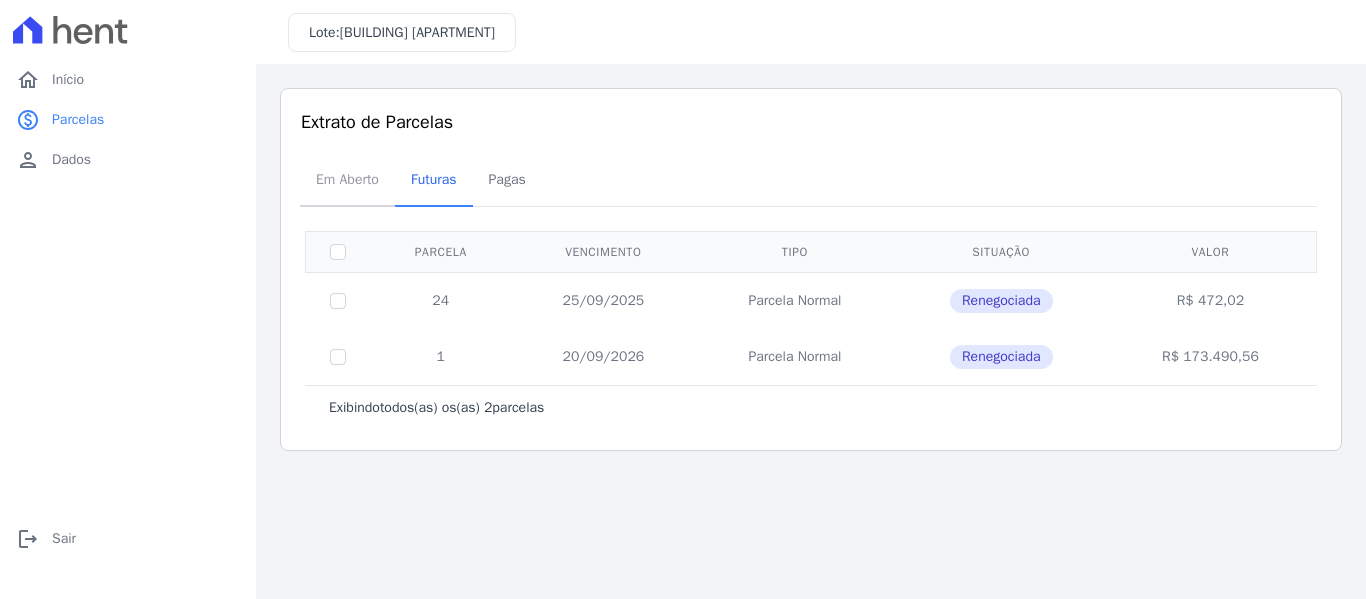 click on "Em Aberto" at bounding box center [347, 179] 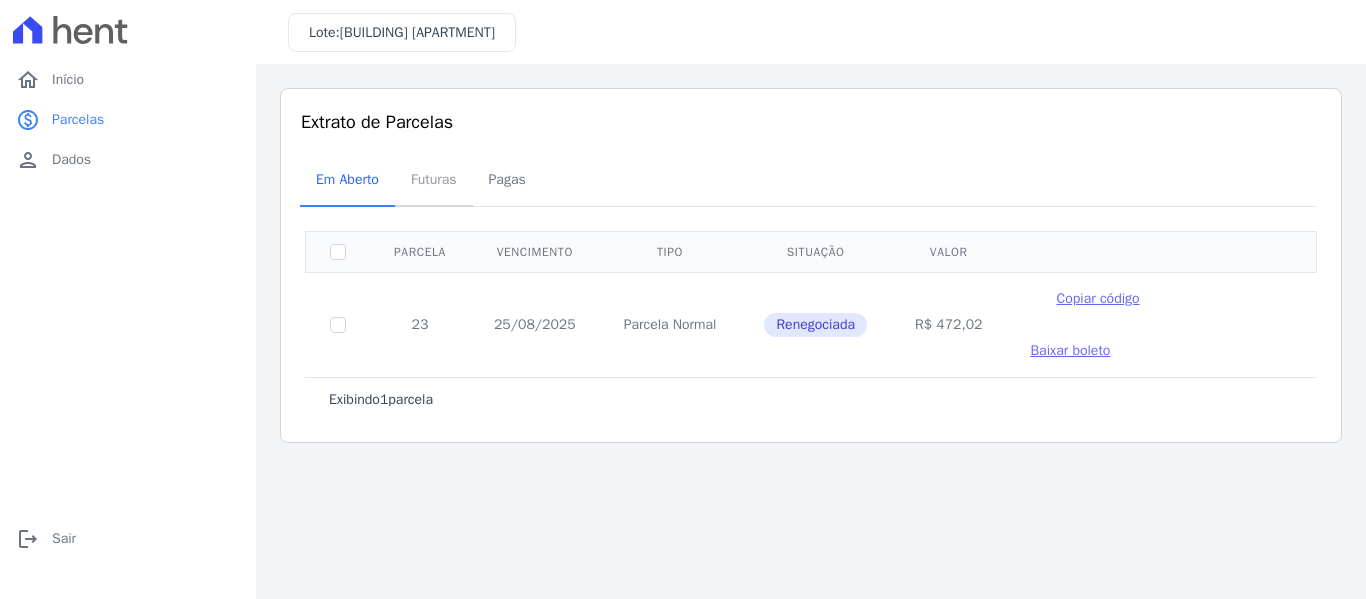 click on "Futuras" at bounding box center (434, 179) 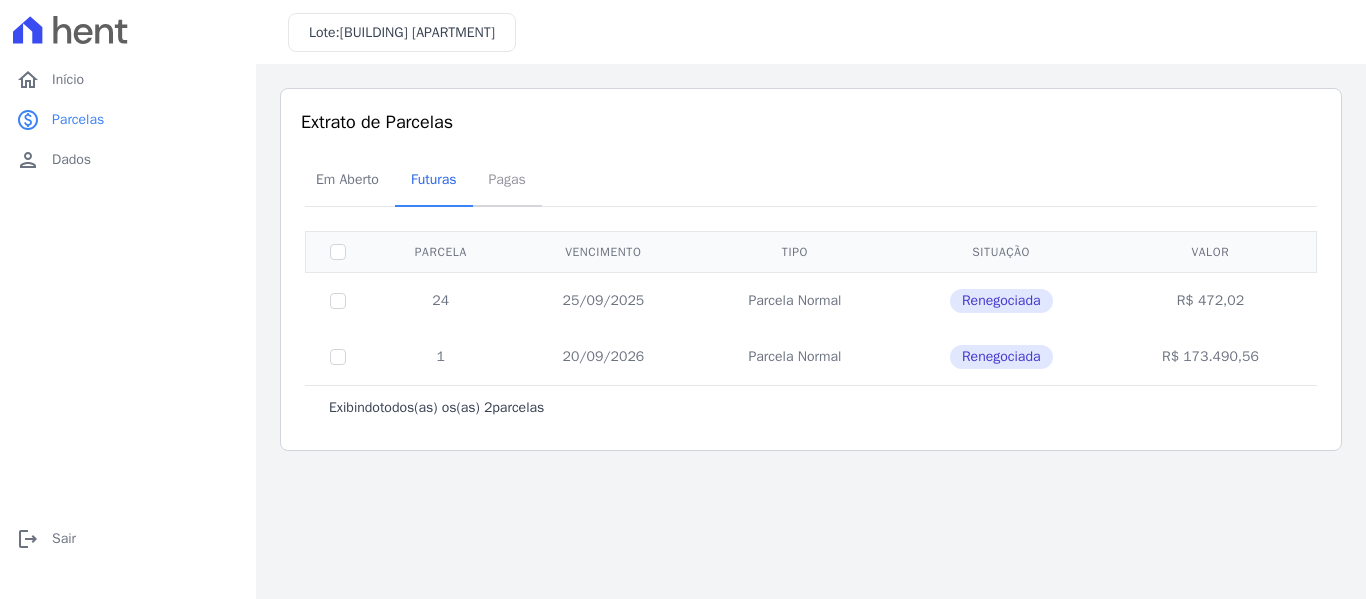 click on "Pagas" at bounding box center (507, 179) 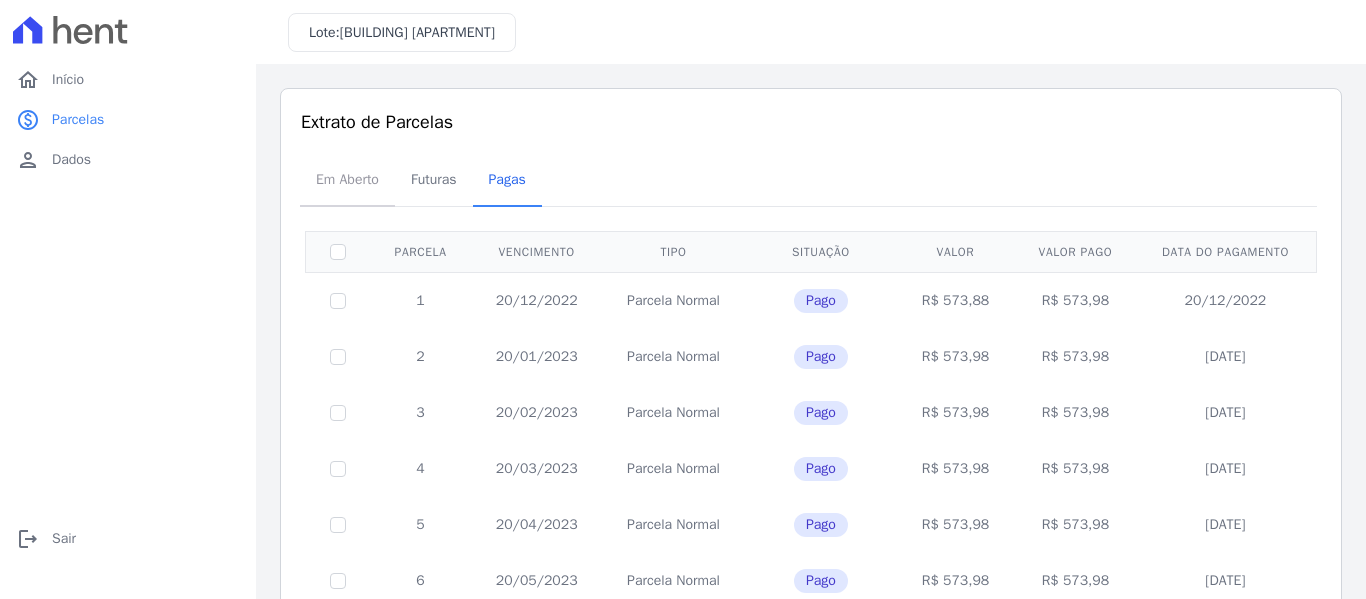 click on "Em Aberto" at bounding box center [347, 179] 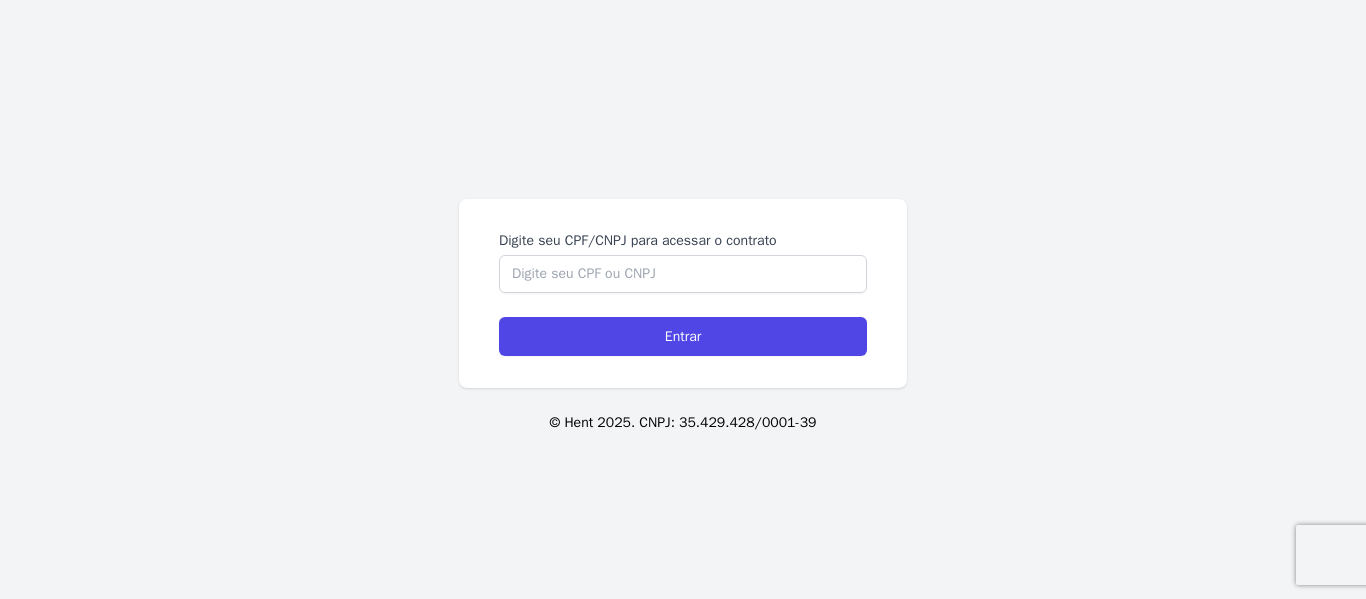 scroll, scrollTop: 0, scrollLeft: 0, axis: both 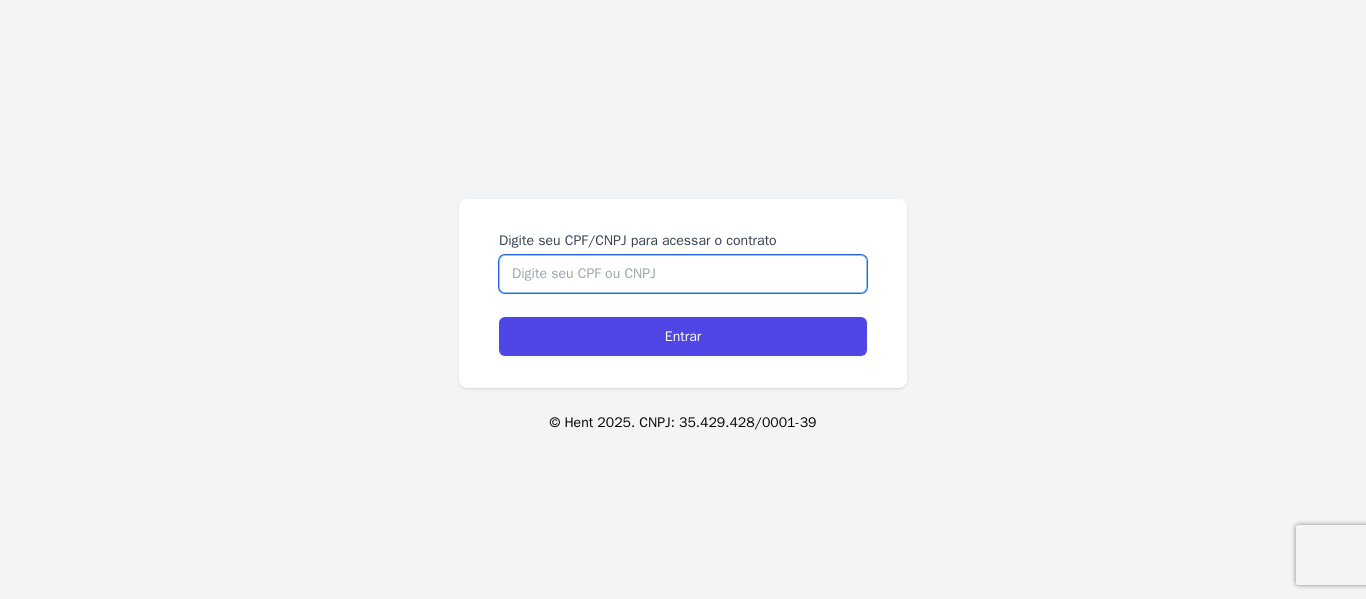 click on "Digite seu CPF/CNPJ para acessar o contrato" at bounding box center (683, 274) 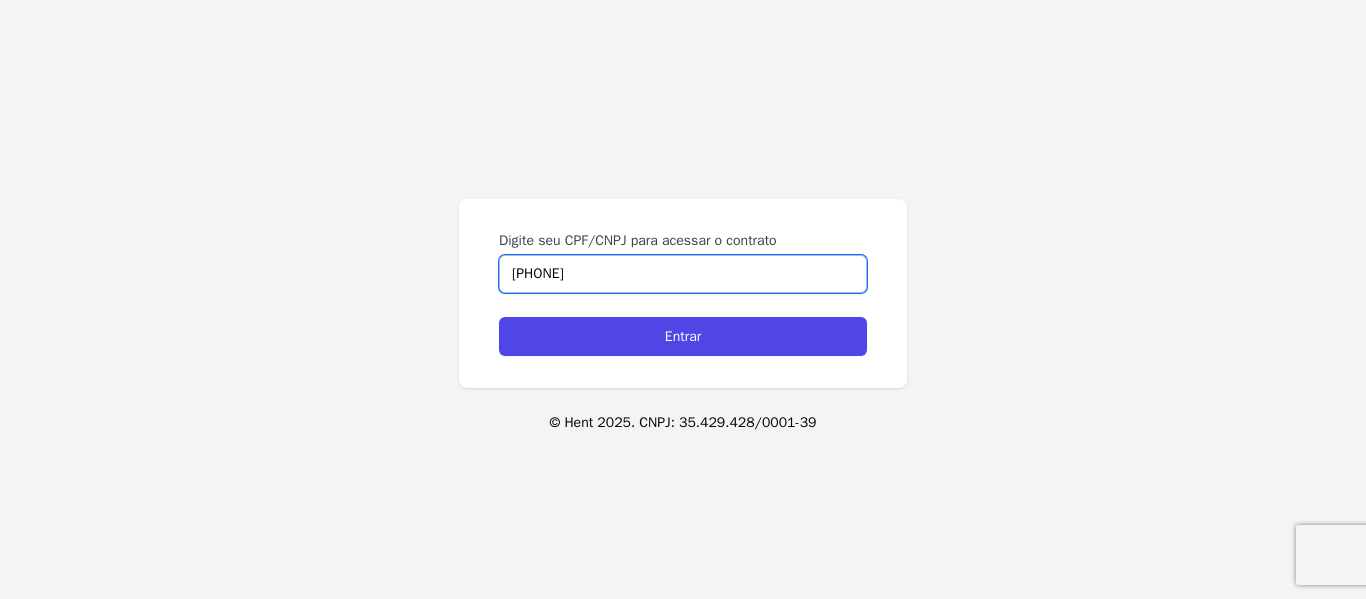 type on "[PHONE]" 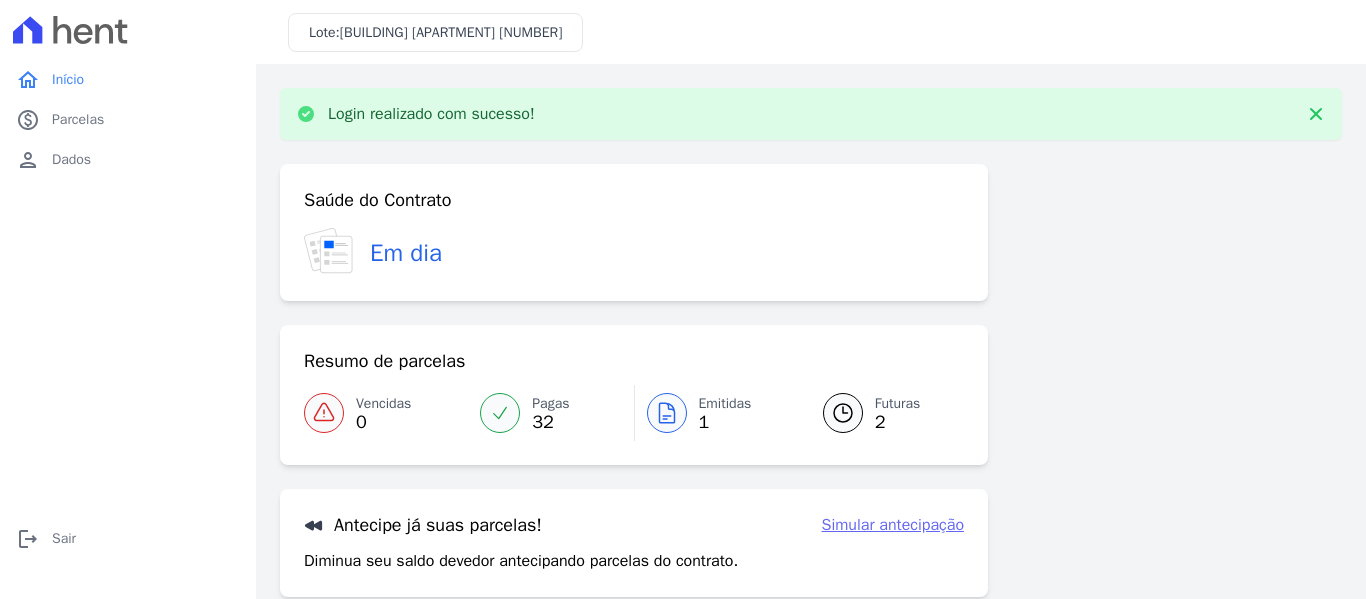 scroll, scrollTop: 0, scrollLeft: 0, axis: both 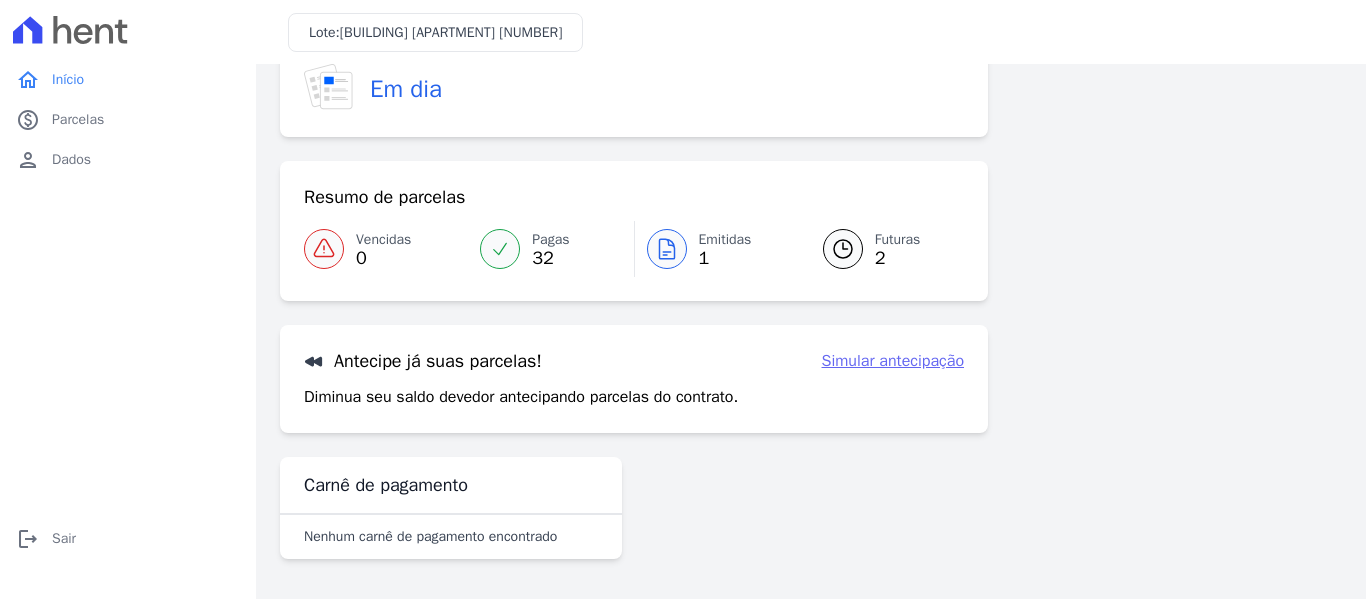 click on "Emitidas" at bounding box center (725, 239) 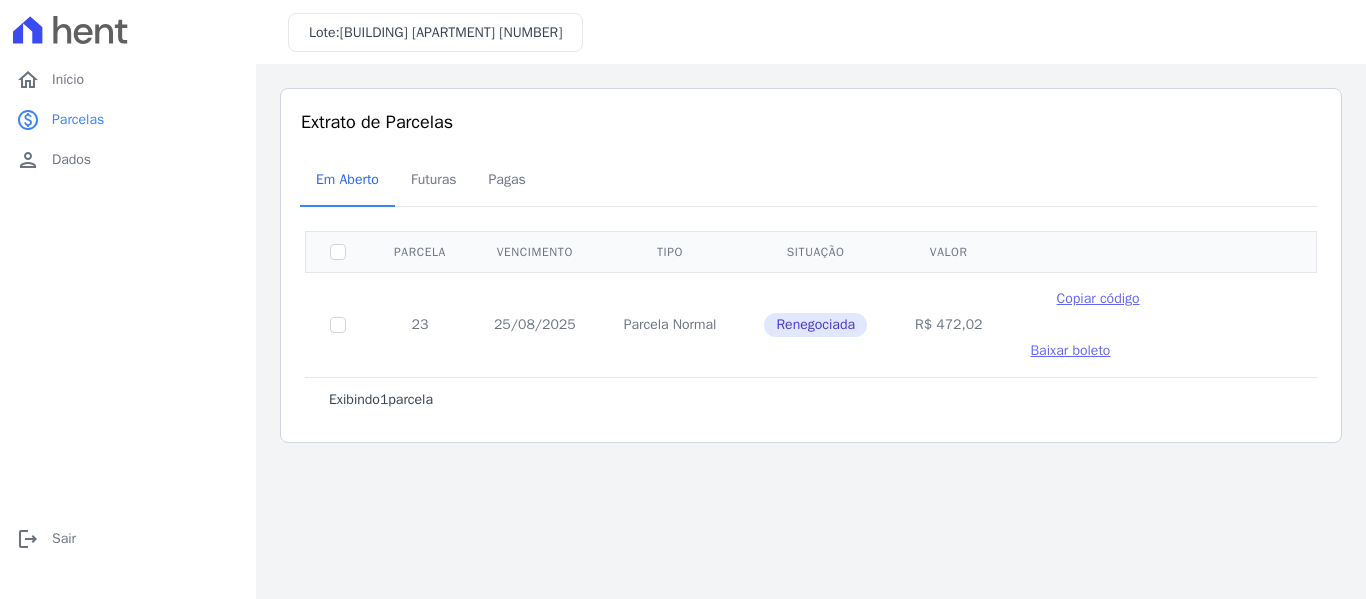 click on "Baixar boleto" at bounding box center [1070, 350] 